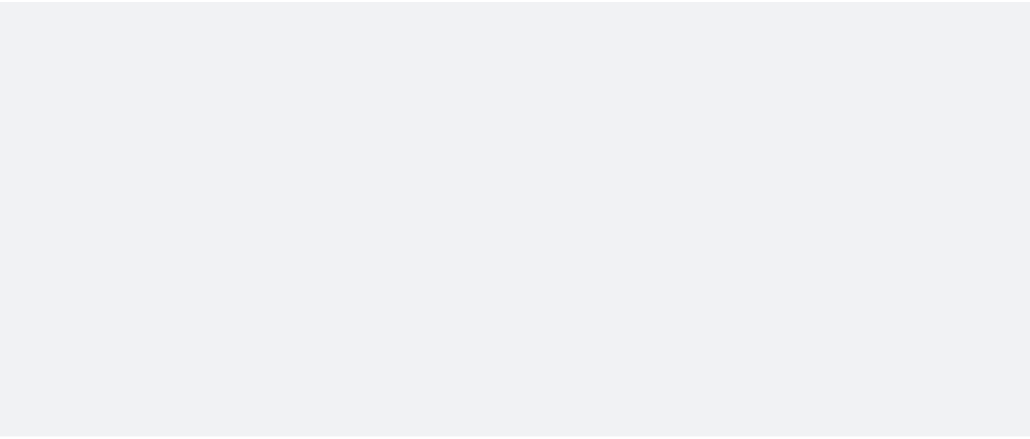 scroll, scrollTop: 0, scrollLeft: 0, axis: both 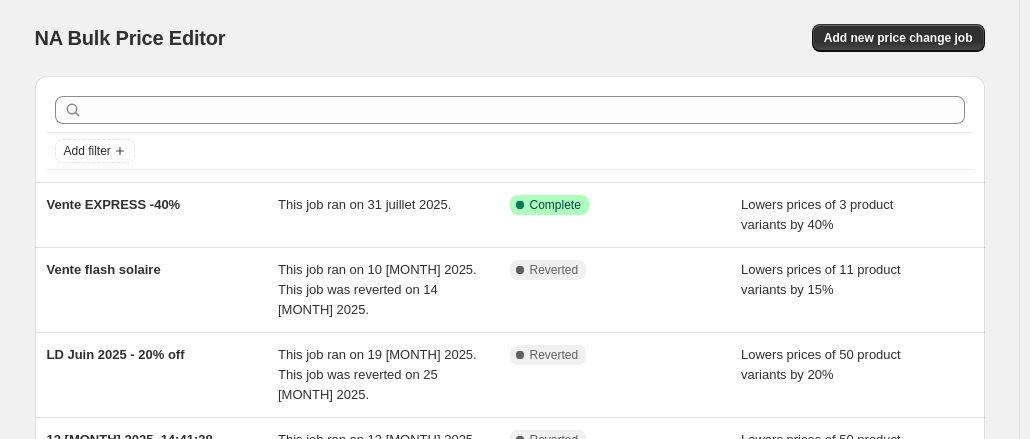 click on "Add new price change job" at bounding box center (756, 38) 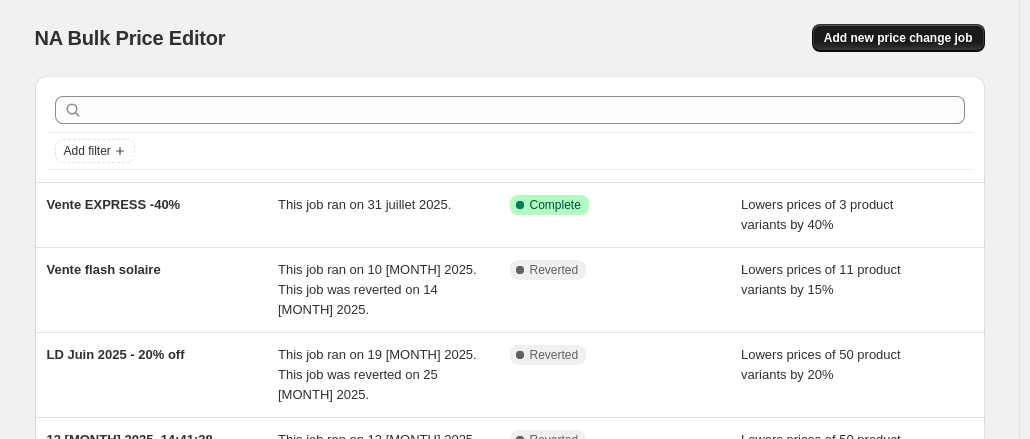click on "Add new price change job" at bounding box center (898, 38) 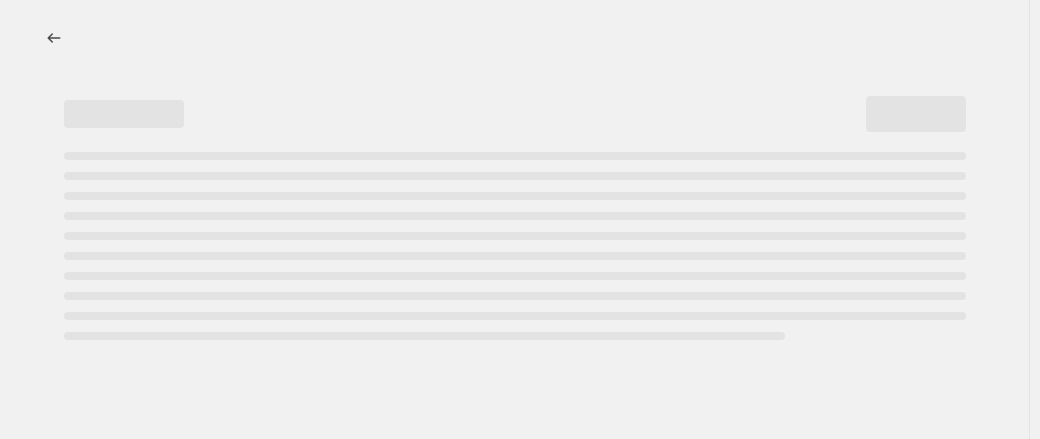 select on "percentage" 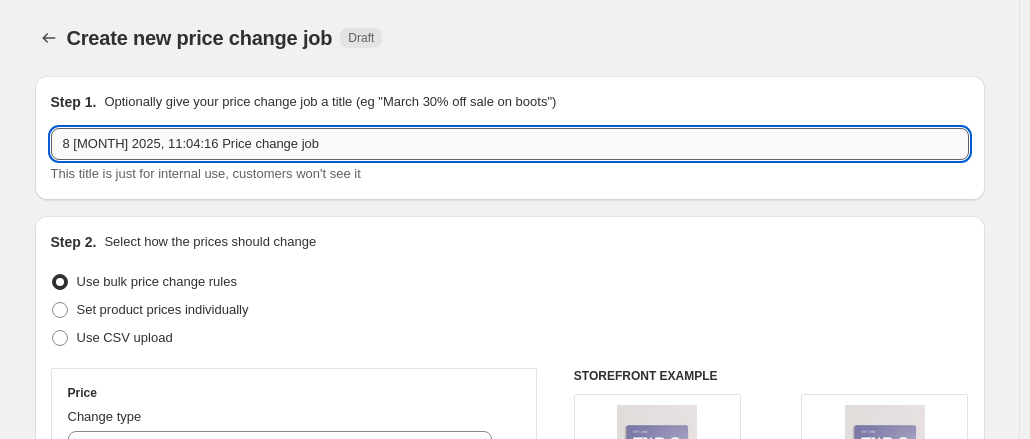click on "8 [MONTH] 2025, 11:04:16 Price change job" at bounding box center (510, 144) 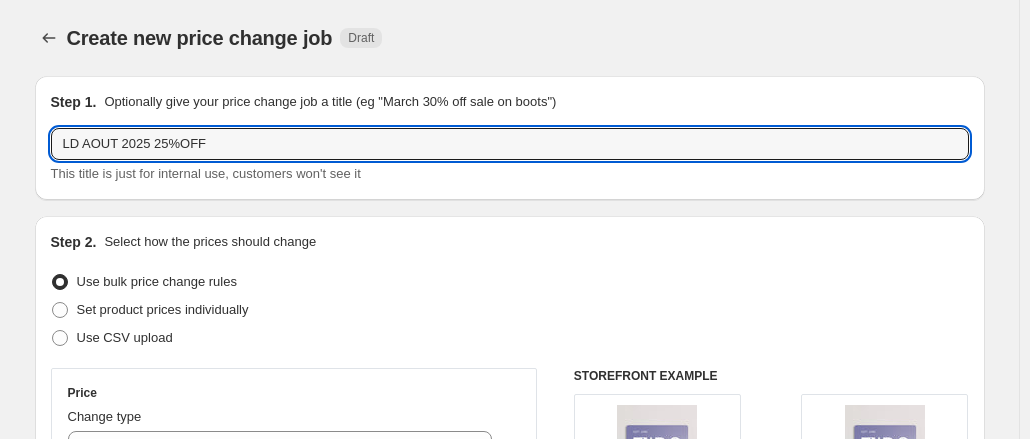 click on "Create new price change job. This page is ready Create new price change job Draft Step 1. Optionally give your price change job a title (eg "March 30% off sale on boots") LD AOUT 2025 25%OFF This title is just for internal use, customers won't see it Step 2. Select how the prices should change Use bulk price change rules Set product prices individually Use CSV upload Price Change type Change the price to a certain amount Change the price by a certain amount Change the price by a certain percentage Change the price to the current compare at price (price before sale) Change the price by a certain amount relative to the compare at price Change the price by a certain percentage relative to the compare at price Don't change the price Change the price by a certain percentage relative to the cost per item Change price to certain cost margin Change the price by a certain percentage Price change amount -10 % (Price drop) Rounding Round to nearest .01 Round to nearest whole number End prices in .99 Compare at price" at bounding box center [509, 1006] 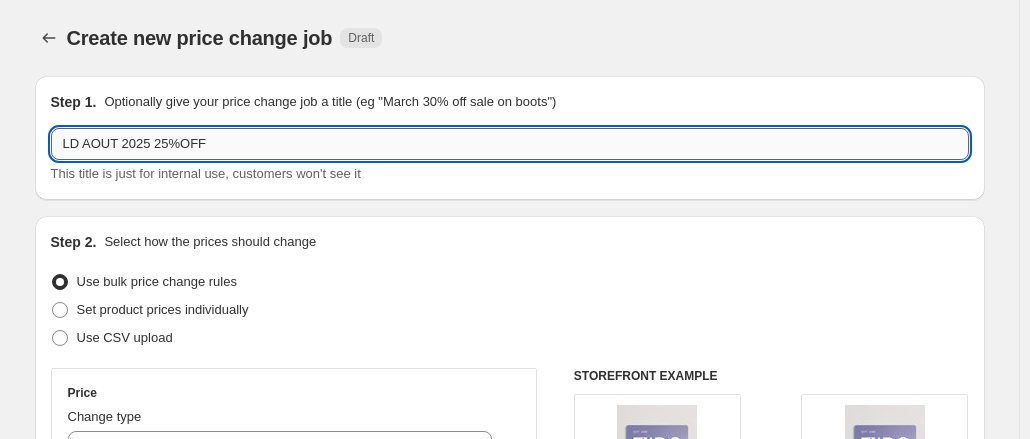click on "LD AOUT 2025 25%OFF" at bounding box center [510, 144] 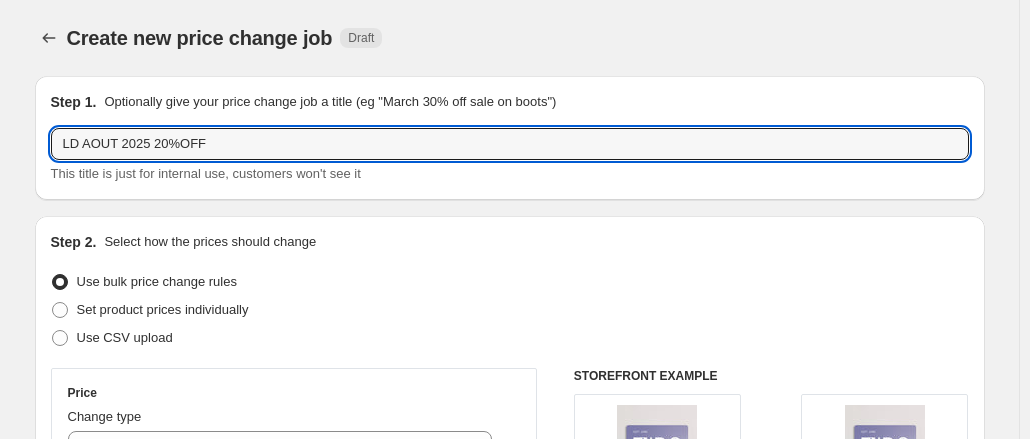 type on "LD AOUT 2025 20%OFF" 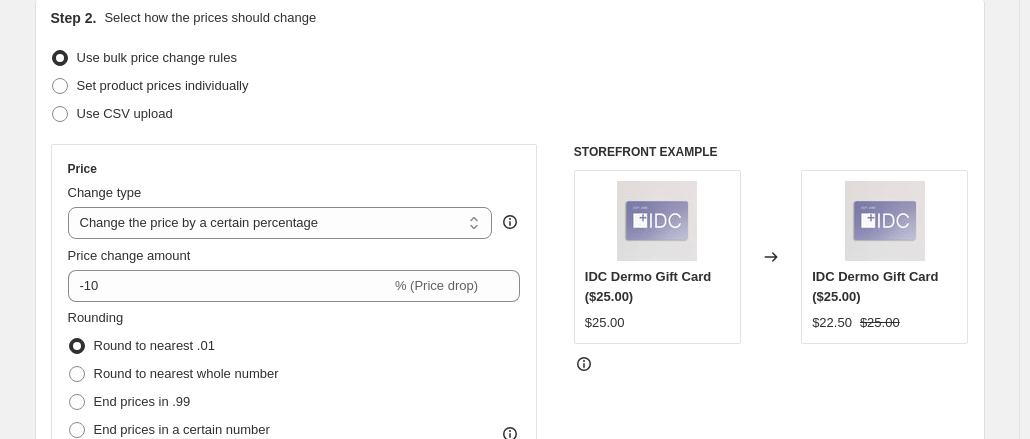 scroll, scrollTop: 232, scrollLeft: 0, axis: vertical 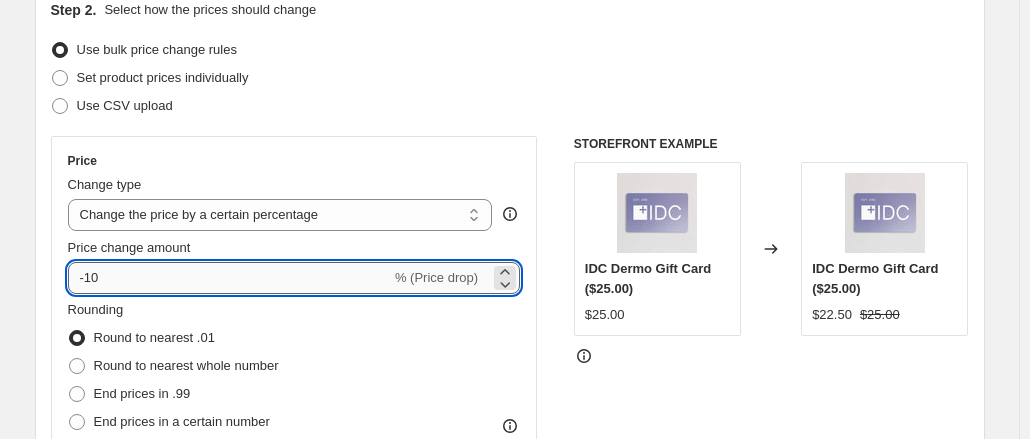 click on "-10" at bounding box center [229, 278] 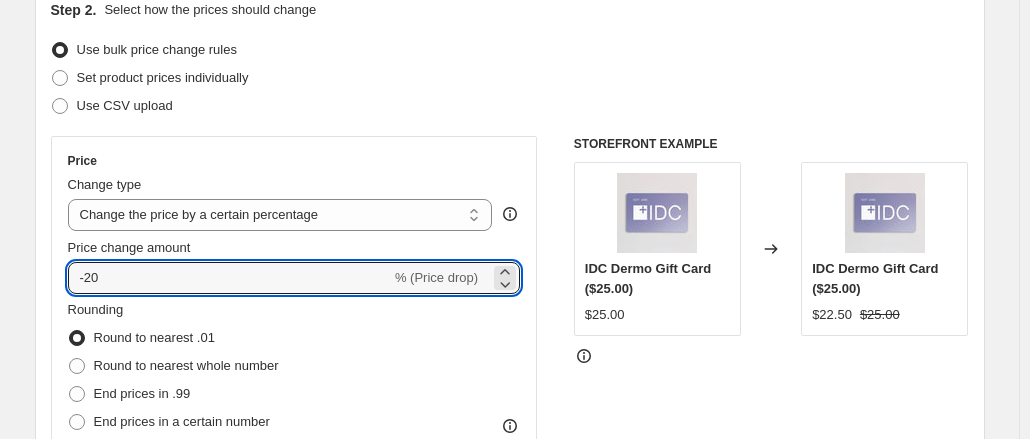 type on "-20" 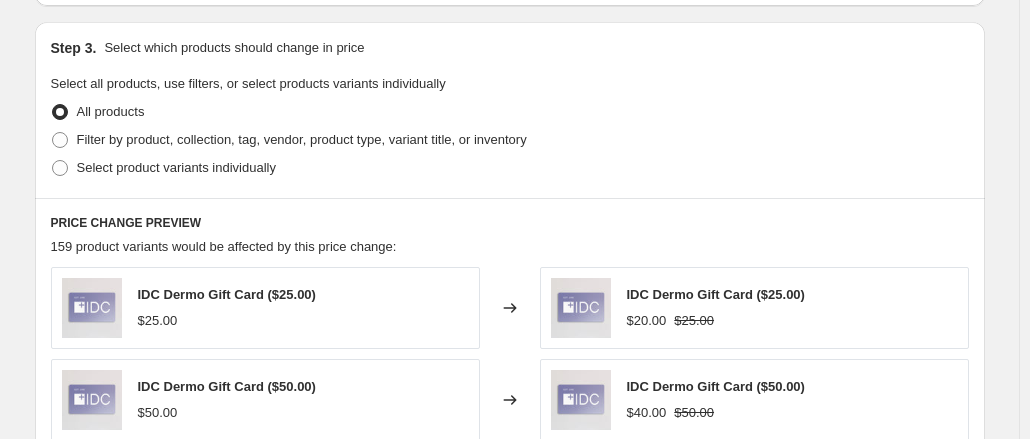 scroll, scrollTop: 913, scrollLeft: 0, axis: vertical 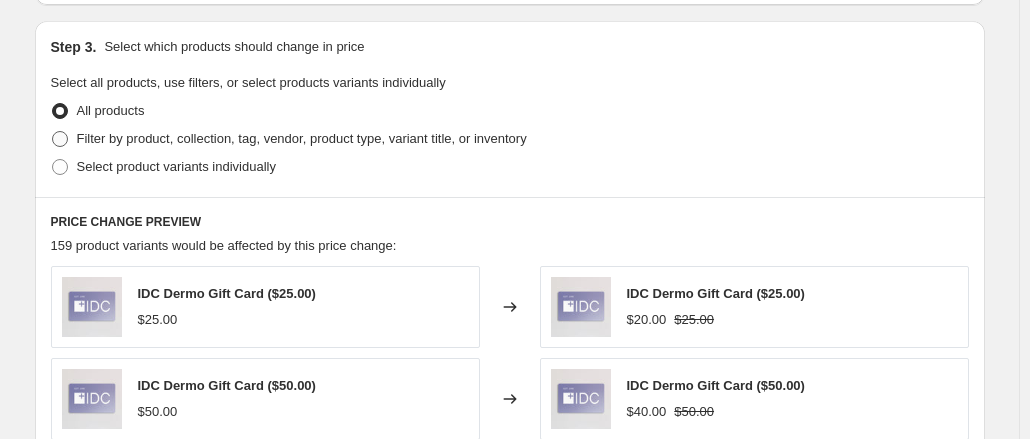 click at bounding box center [60, 139] 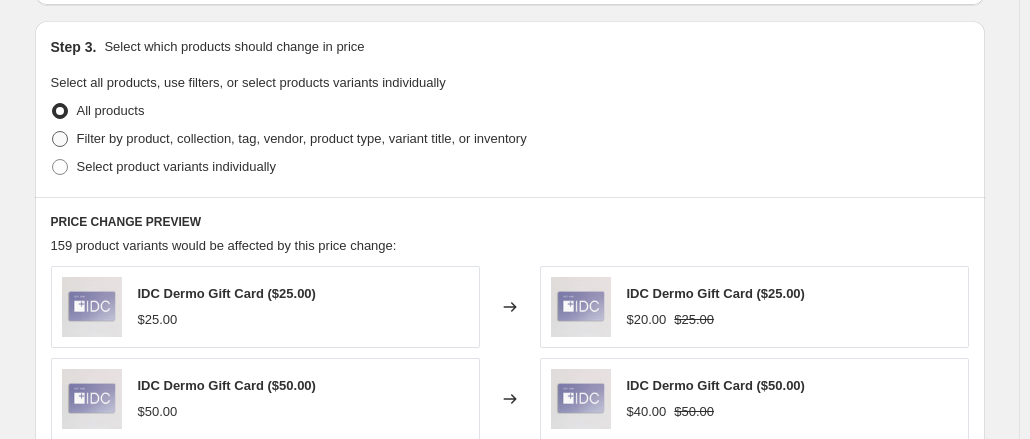 radio on "true" 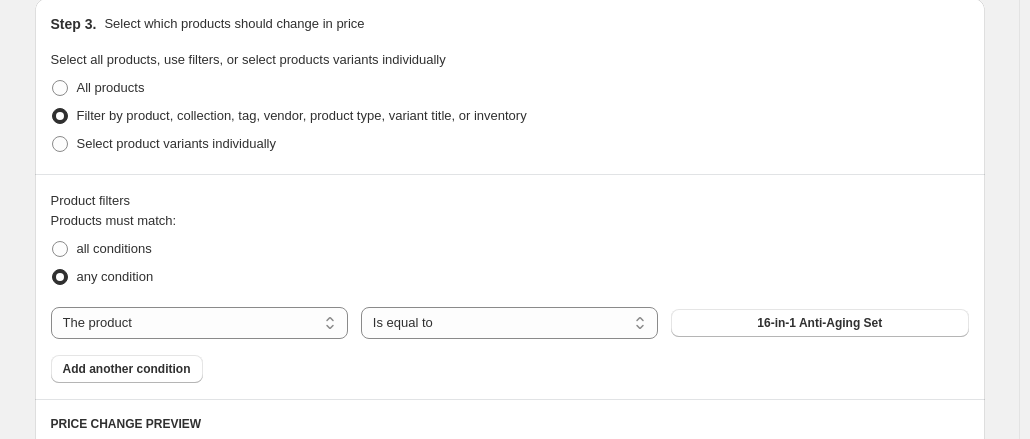 scroll, scrollTop: 937, scrollLeft: 0, axis: vertical 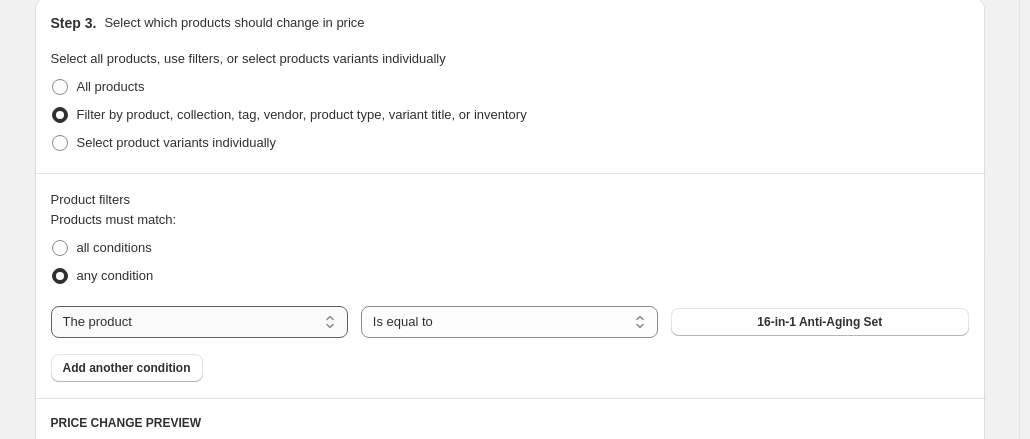 click on "The product The product's collection The product's tag The product's vendor The product's type The product's status The variant's title Inventory quantity" at bounding box center [199, 322] 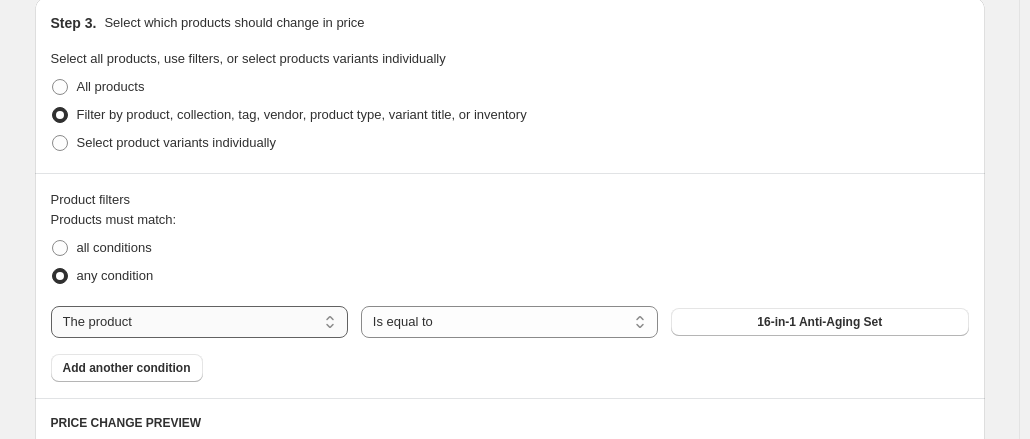 select on "collection" 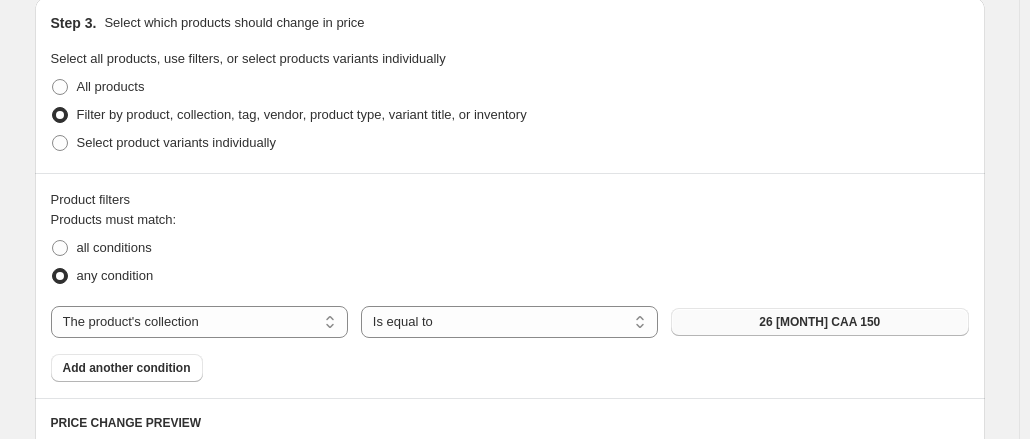 click on "26 [MONTH] CAA 150" at bounding box center [819, 322] 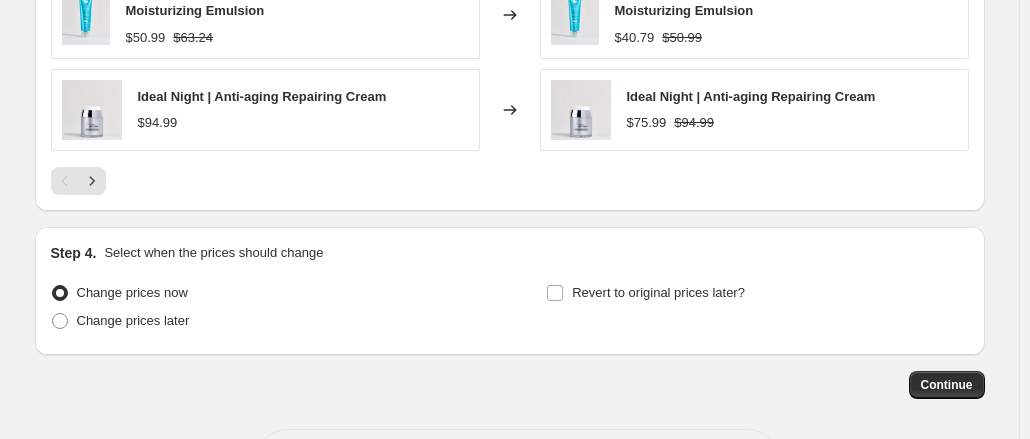 scroll, scrollTop: 1791, scrollLeft: 0, axis: vertical 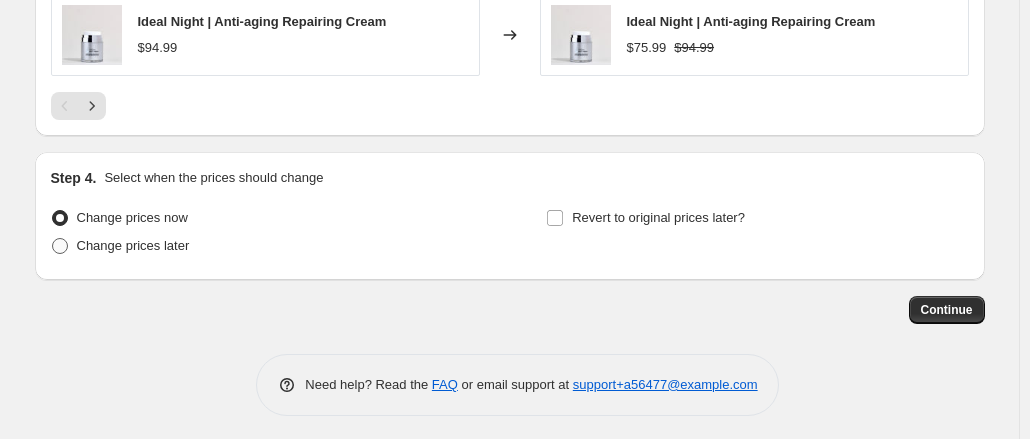 click at bounding box center (60, 246) 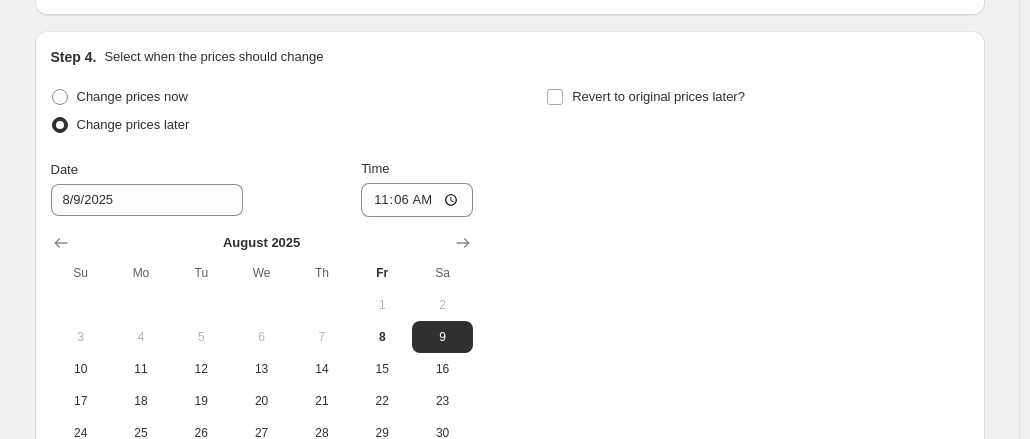 scroll, scrollTop: 1980, scrollLeft: 0, axis: vertical 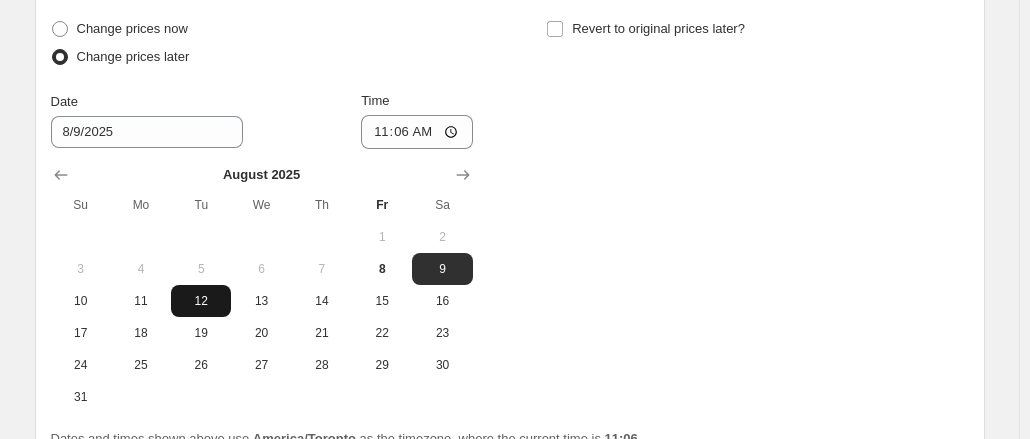 click on "12" at bounding box center (201, 301) 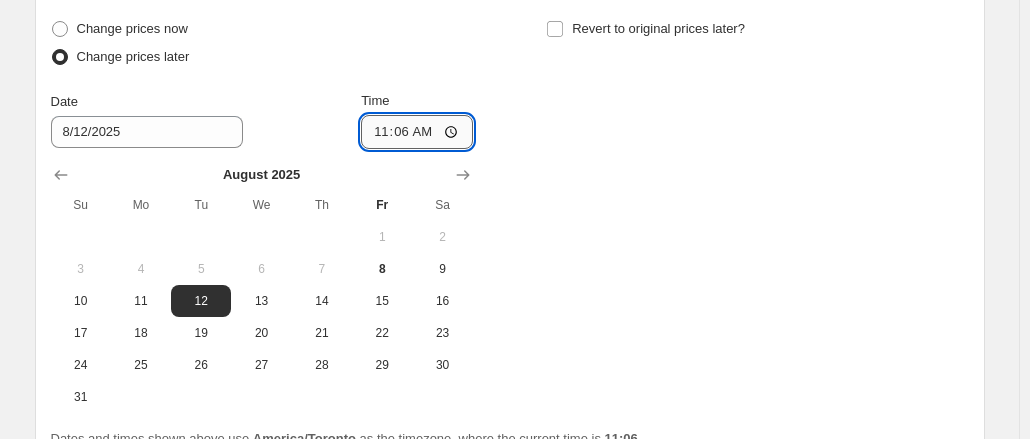 click on "11:06" at bounding box center [417, 132] 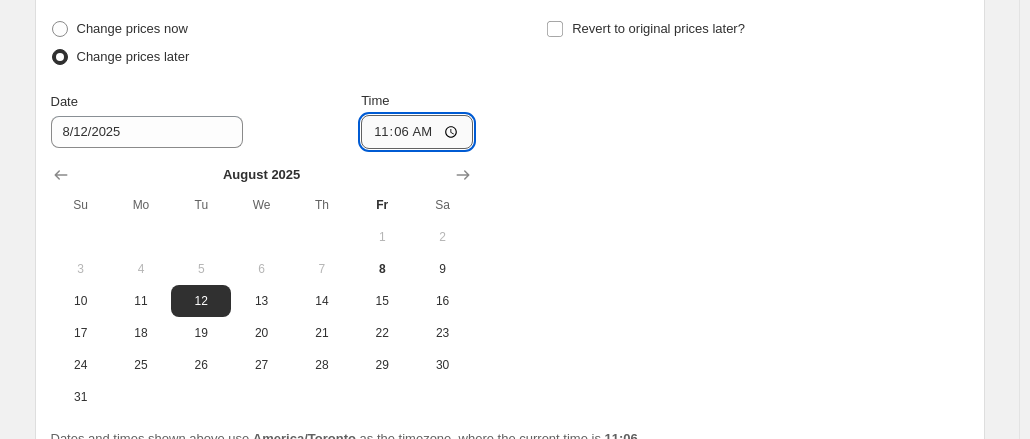 click on "11:06" at bounding box center (417, 132) 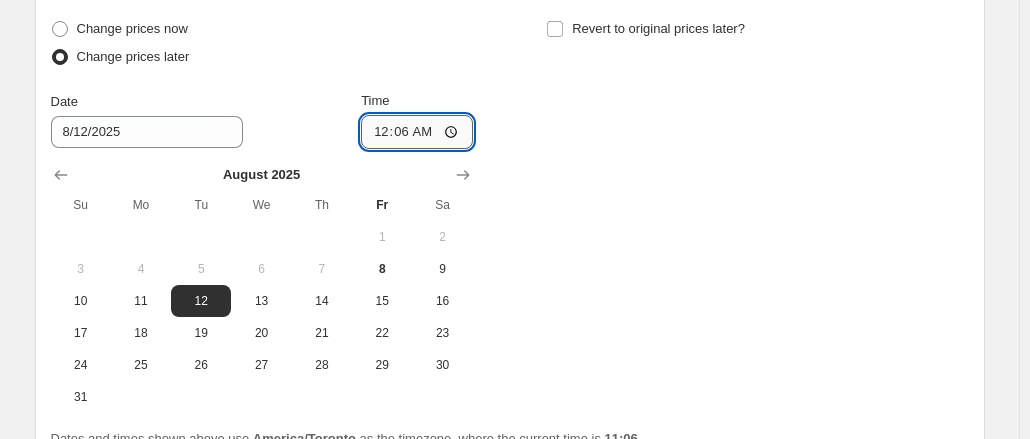 type on "00:00" 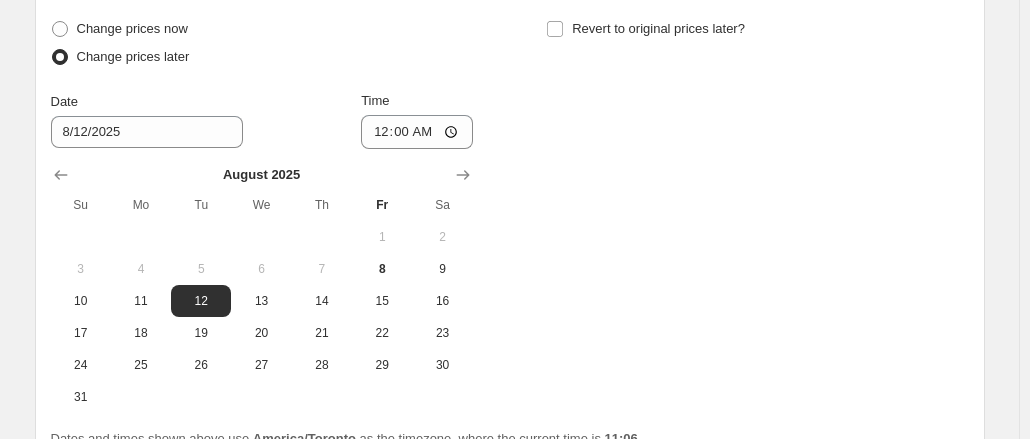 click on "Change prices now Change prices later Date 8/12/2025 Time 00:00 August   2025 Su Mo Tu We Th Fr Sa 1 2 3 4 5 6 7 8 9 10 11 12 13 14 15 16 17 18 19 20 21 22 23 24 25 26 27 28 29 30 31 Revert to original prices later?" at bounding box center [510, 214] 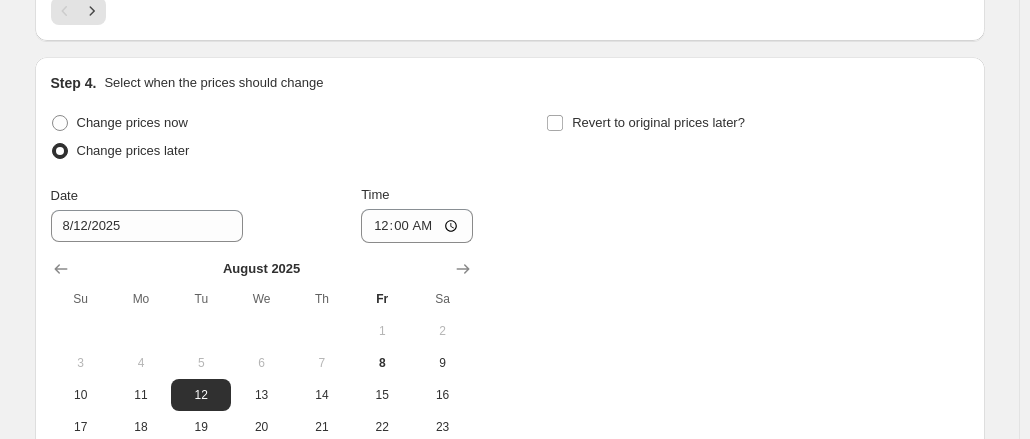 scroll, scrollTop: 1885, scrollLeft: 0, axis: vertical 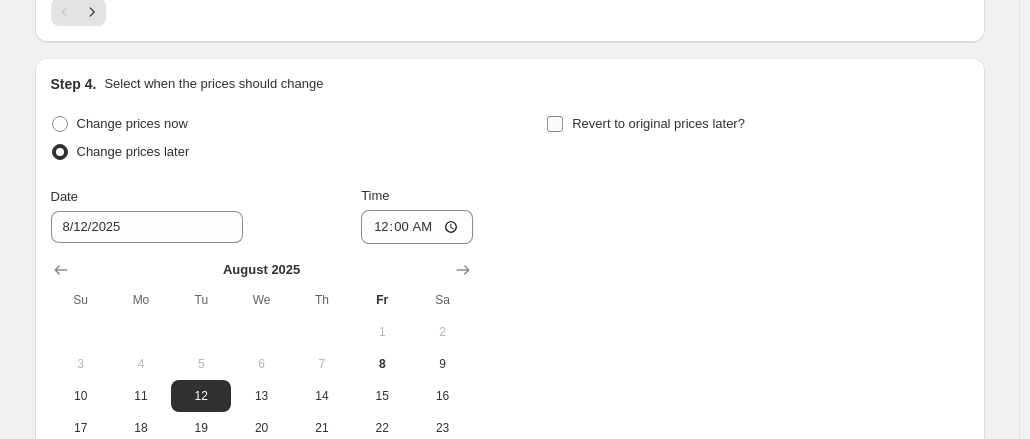 click on "Revert to original prices later?" at bounding box center [555, 124] 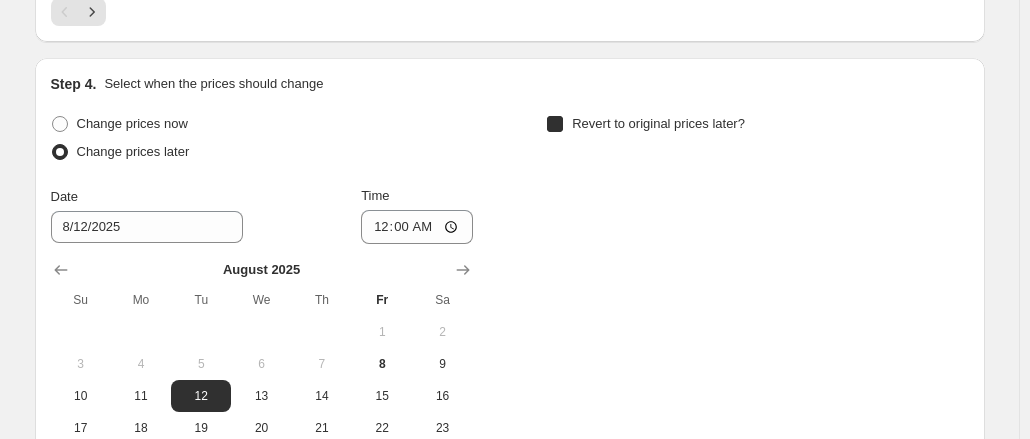 checkbox on "true" 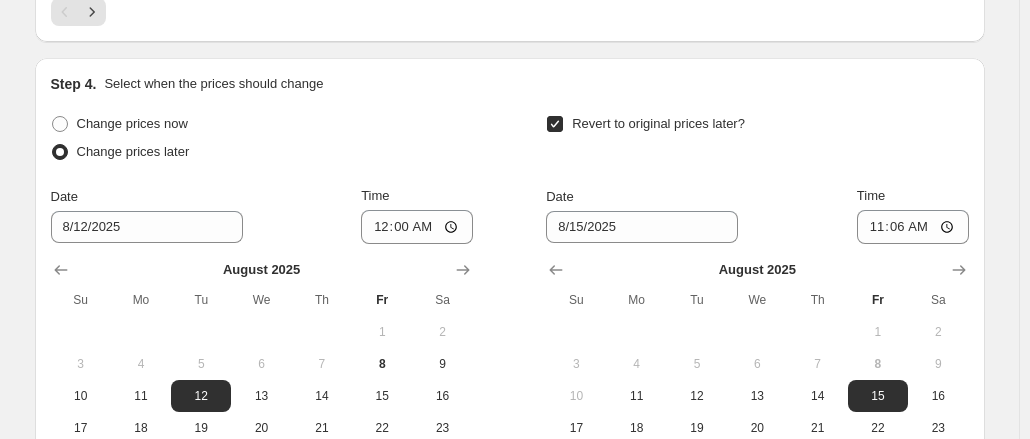 scroll, scrollTop: 1943, scrollLeft: 0, axis: vertical 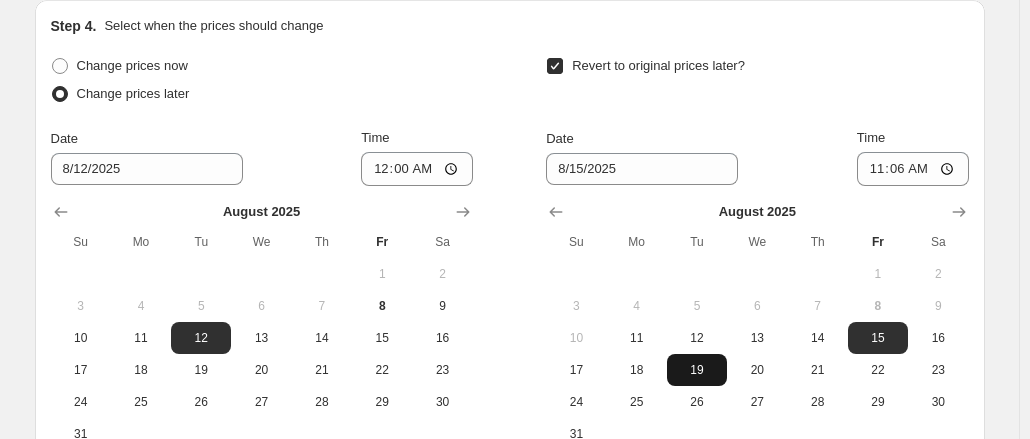 click on "19" at bounding box center (697, 370) 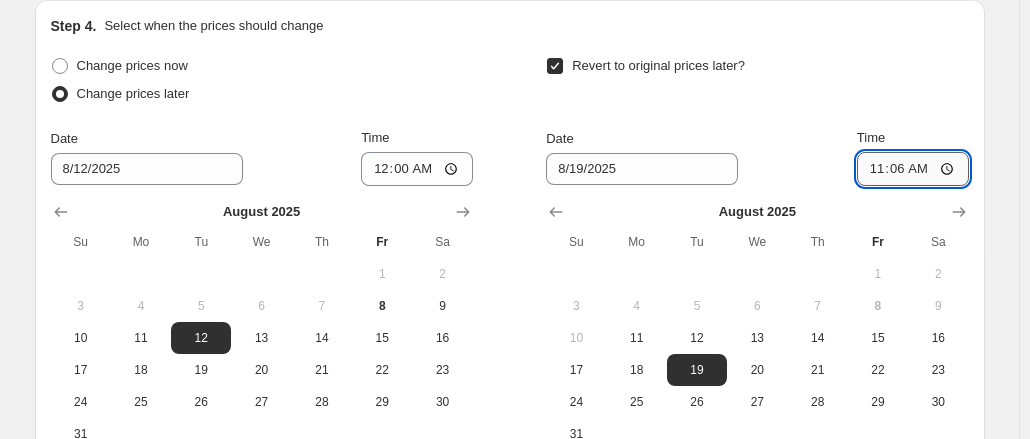 click on "11:06" at bounding box center (913, 169) 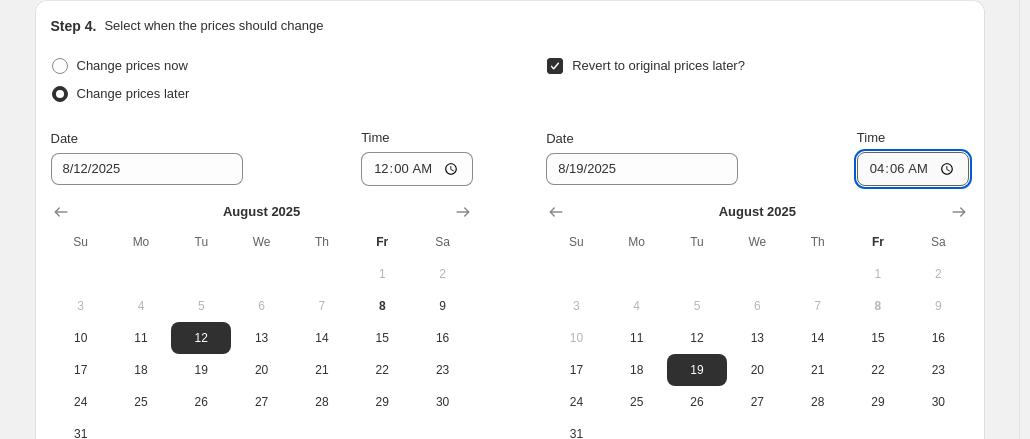 type on "04:00" 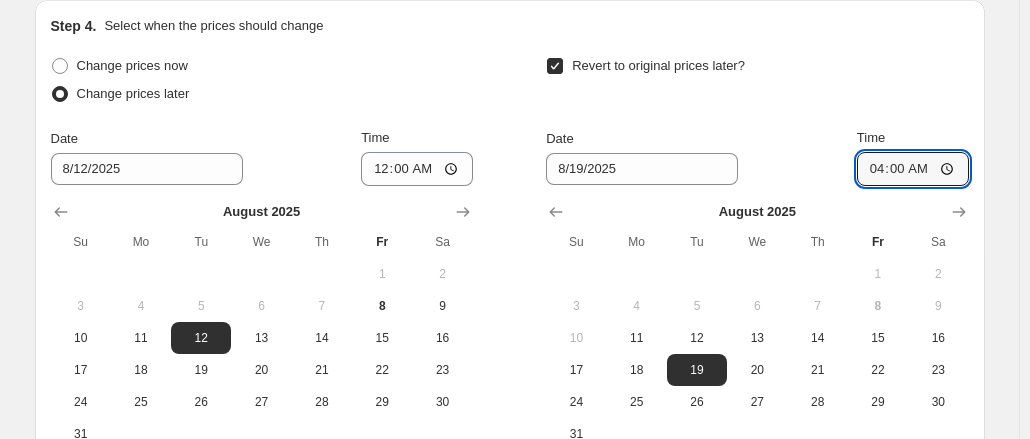 click on "Revert to original prices later? Date 8/19/2025 Time 04:00 August   2025 Su Mo Tu We Th Fr Sa 1 2 3 4 5 6 7 8 9 10 11 12 13 14 15 16 17 18 19 20 21 22 23 24 25 26 27 28 29 30 31" at bounding box center (757, 251) 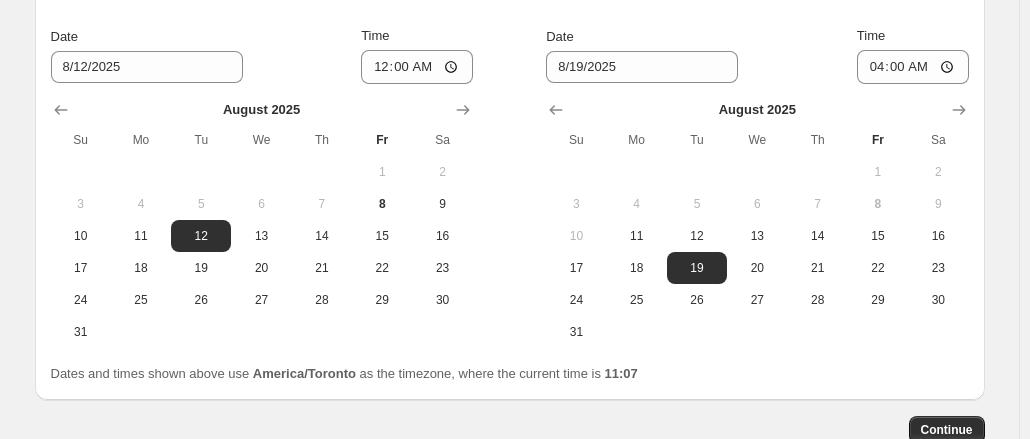 scroll, scrollTop: 2165, scrollLeft: 0, axis: vertical 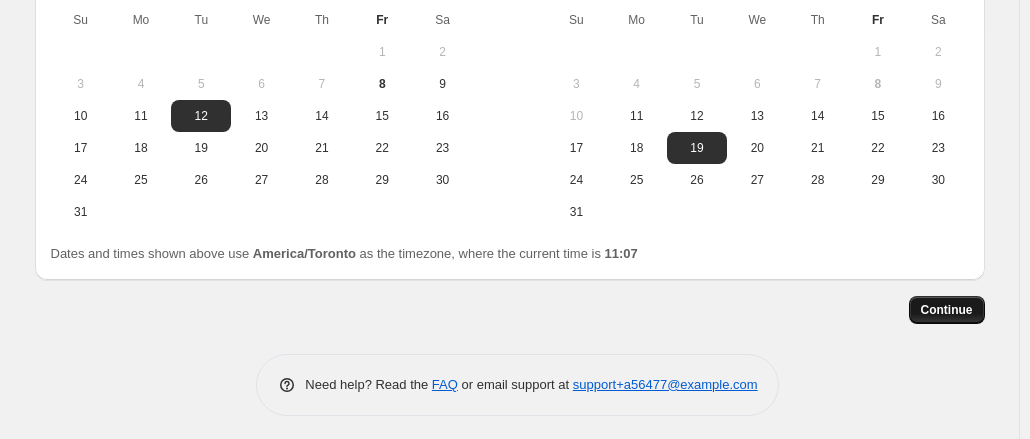 click on "Continue" at bounding box center (947, 310) 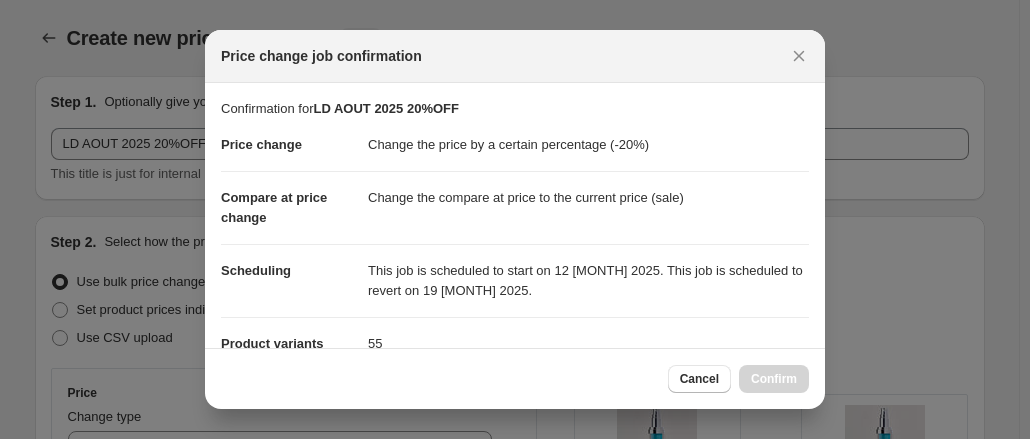 scroll, scrollTop: 0, scrollLeft: 0, axis: both 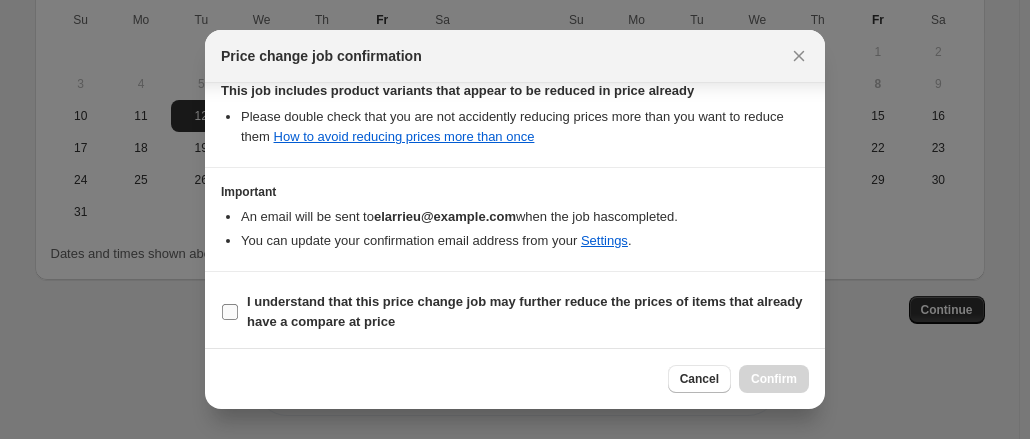 click on "I understand that this price change job may further reduce the prices of items that already have a compare at price" at bounding box center [230, 312] 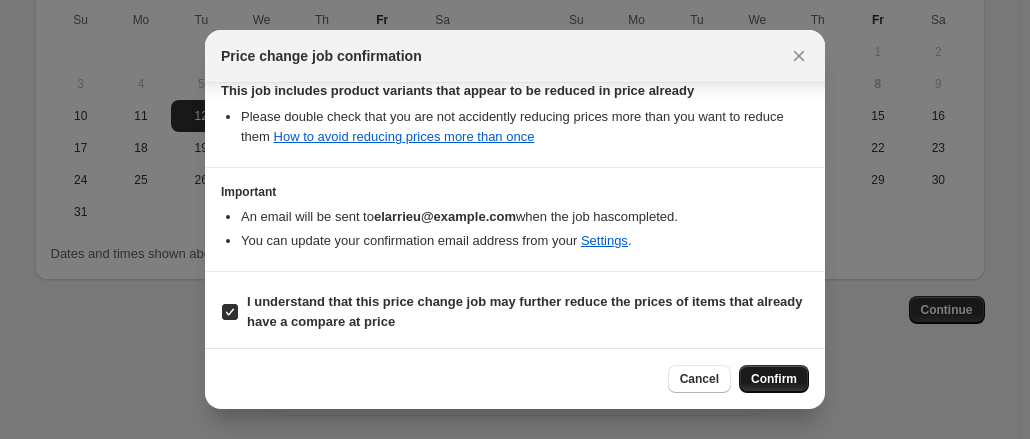 click on "Confirm" at bounding box center [774, 379] 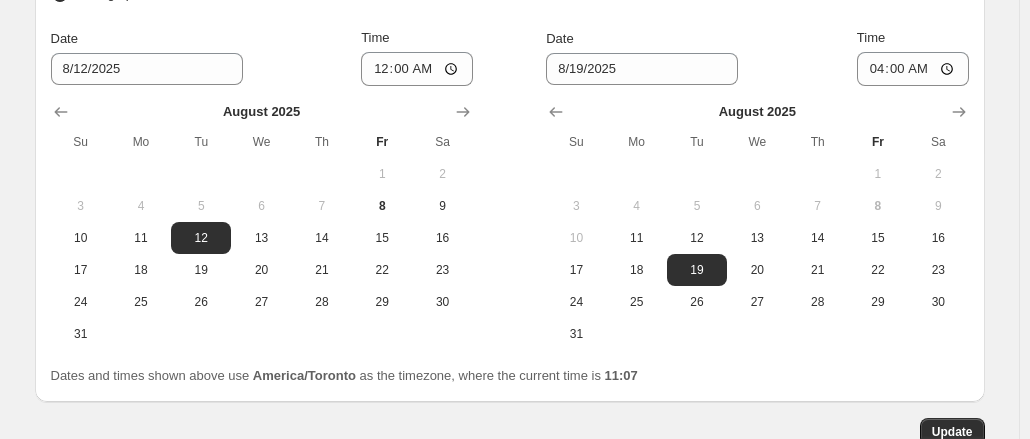 scroll, scrollTop: 2287, scrollLeft: 0, axis: vertical 